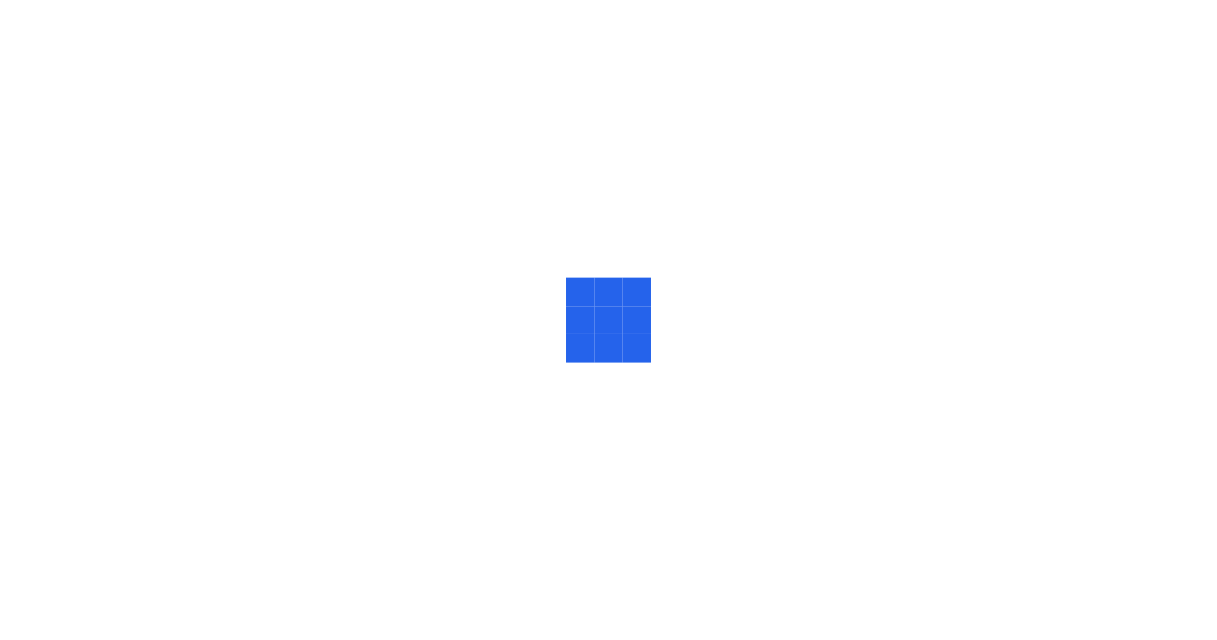 scroll, scrollTop: 0, scrollLeft: 0, axis: both 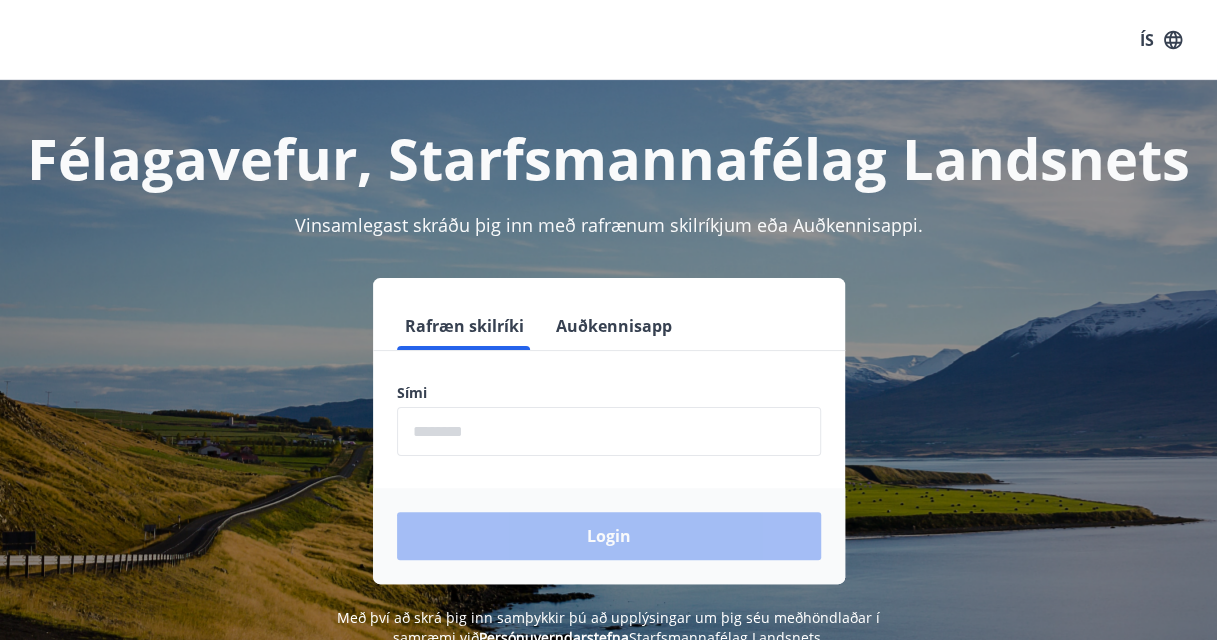 click at bounding box center [609, 431] 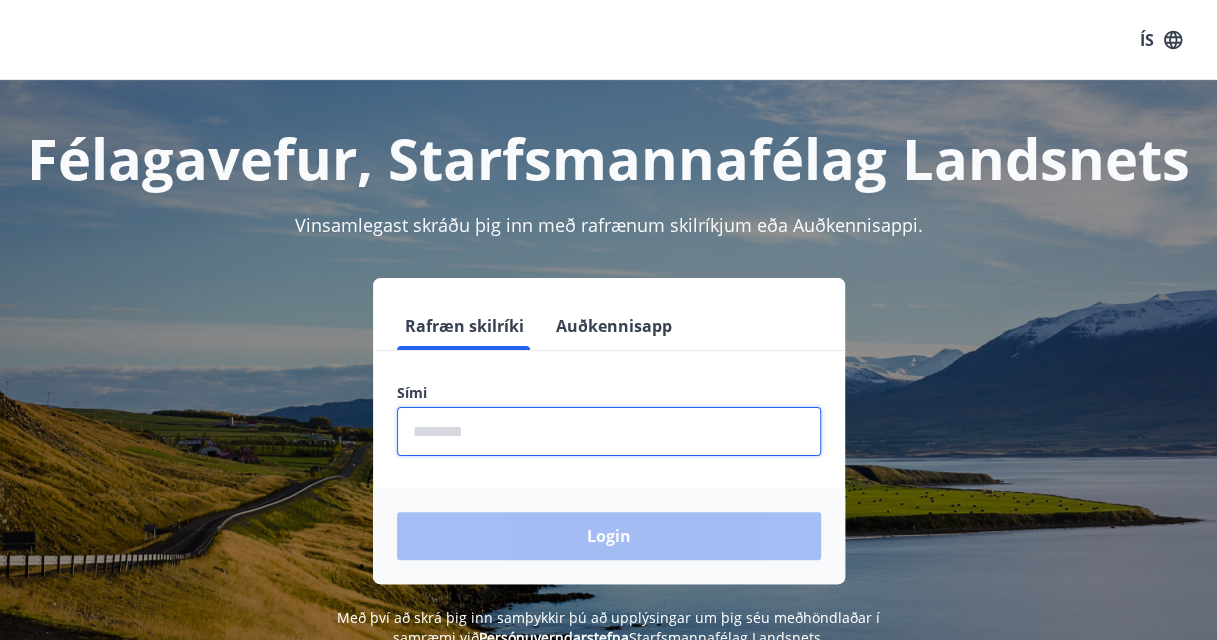 type on "********" 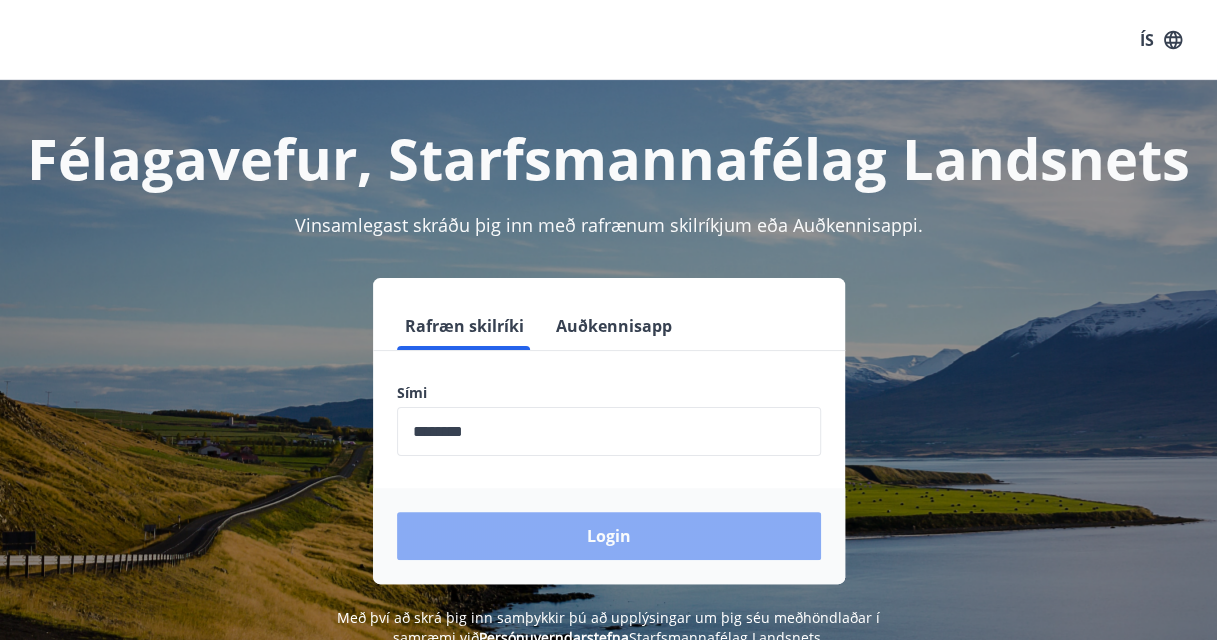 click on "Login" at bounding box center (609, 536) 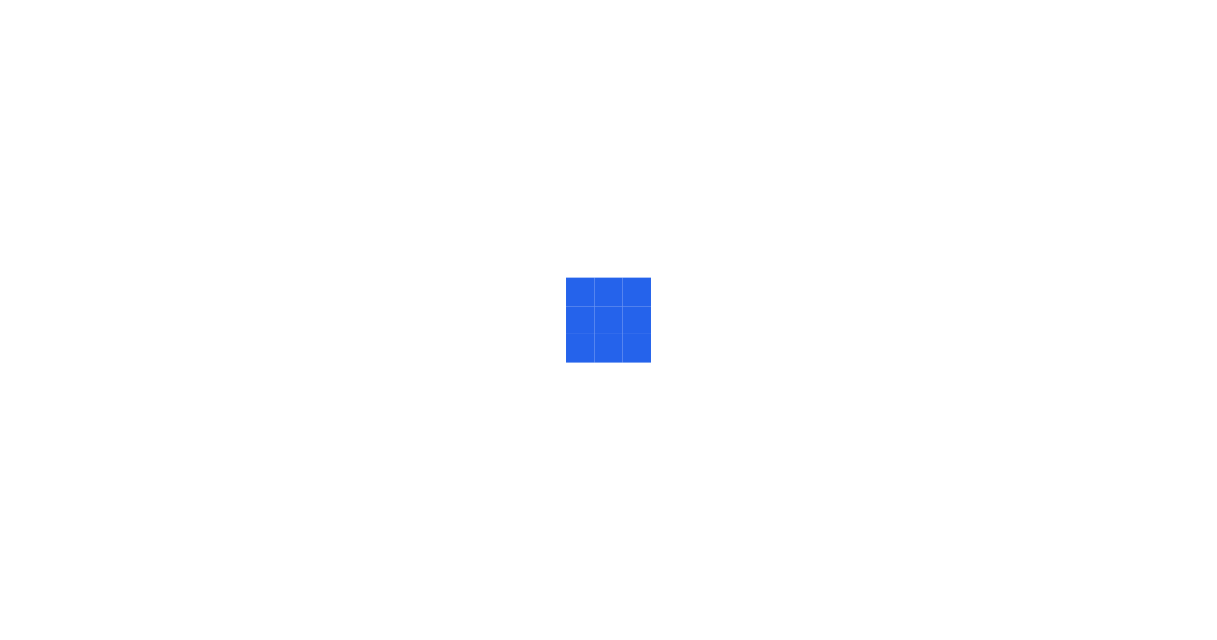 scroll, scrollTop: 0, scrollLeft: 0, axis: both 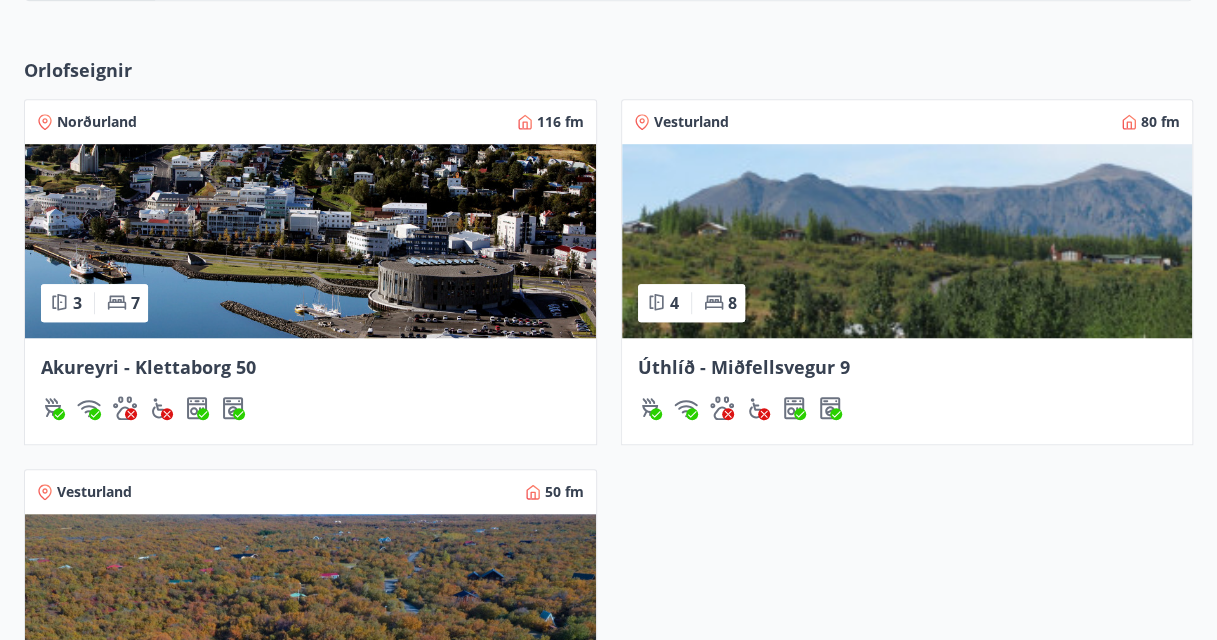 click at bounding box center (310, 241) 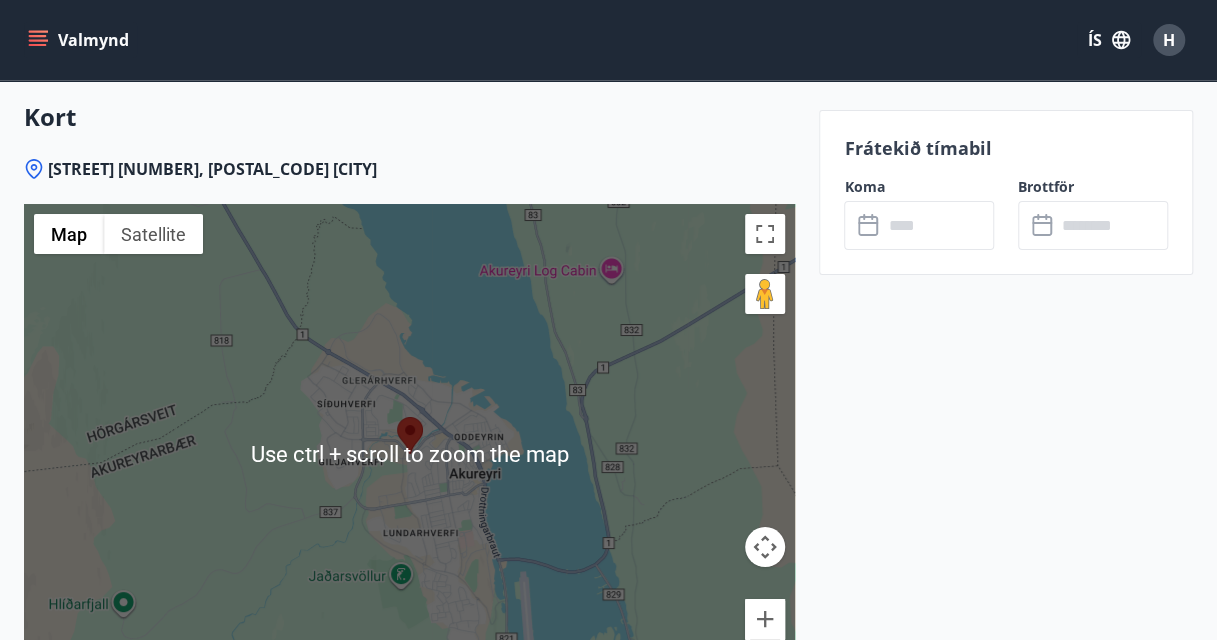 scroll, scrollTop: 3500, scrollLeft: 0, axis: vertical 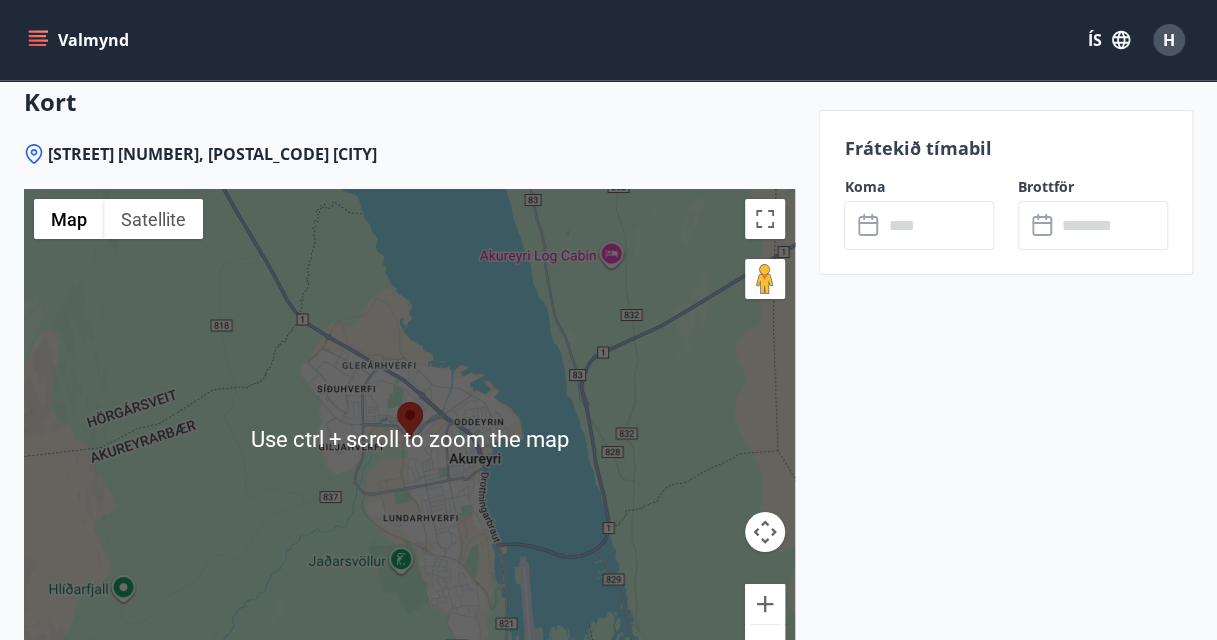 click on "Frátekið tímabil Koma ​ ​ Brottför ​ ​" at bounding box center [1006, -1002] 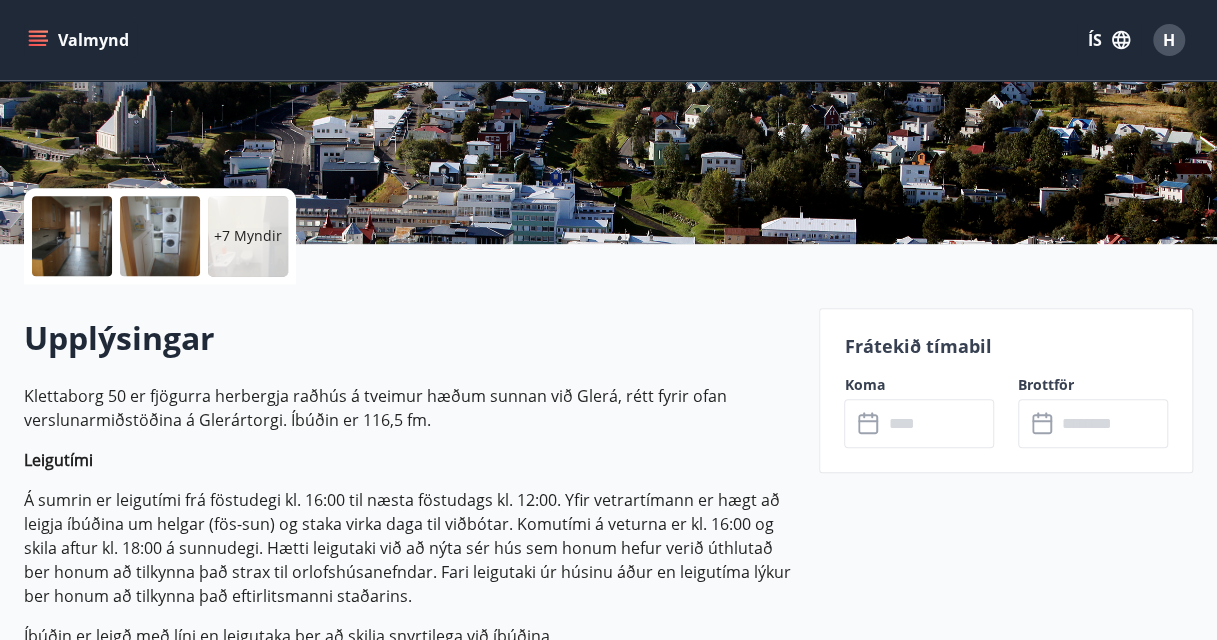 scroll, scrollTop: 0, scrollLeft: 0, axis: both 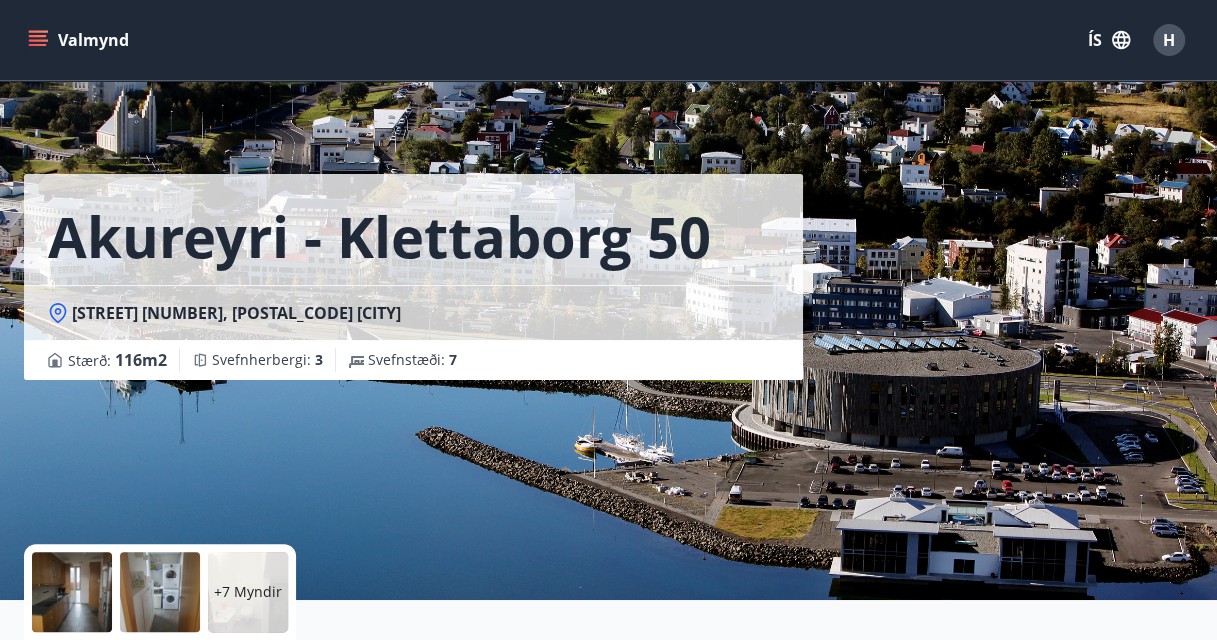 click 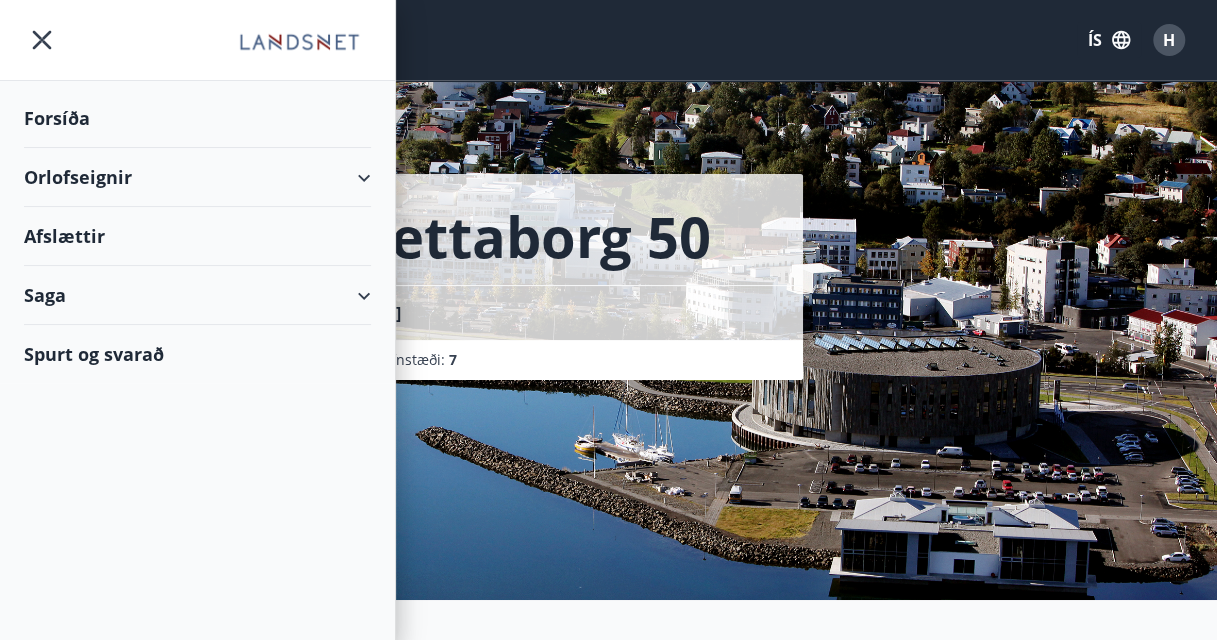 click on "Forsíða" at bounding box center [197, 118] 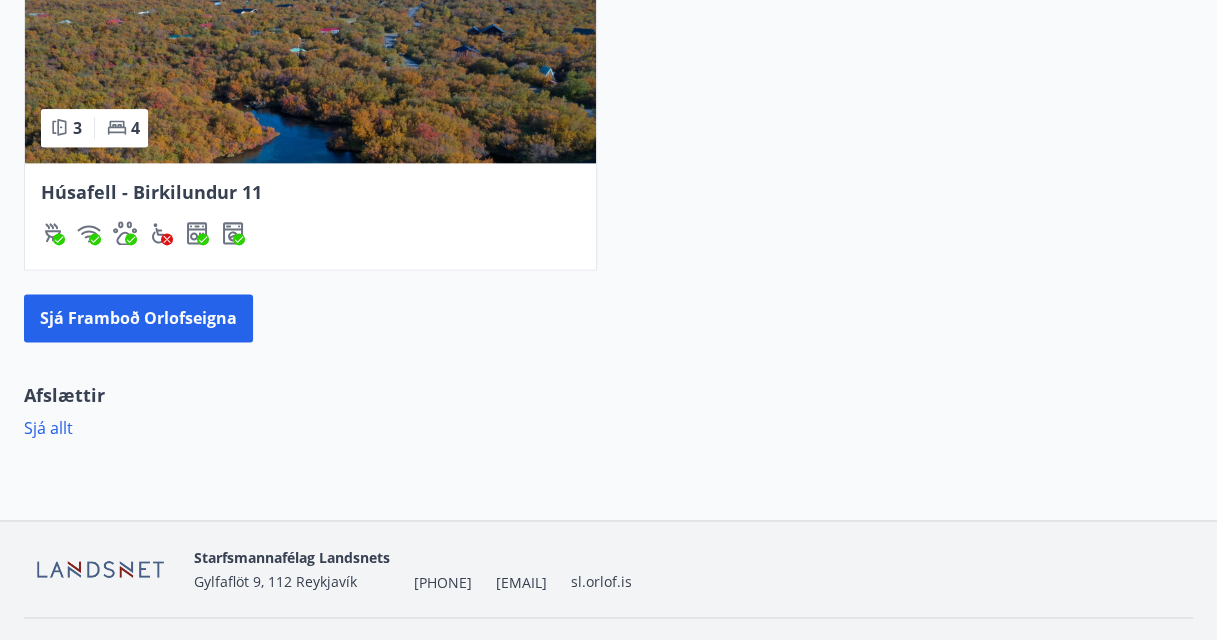 scroll, scrollTop: 1190, scrollLeft: 0, axis: vertical 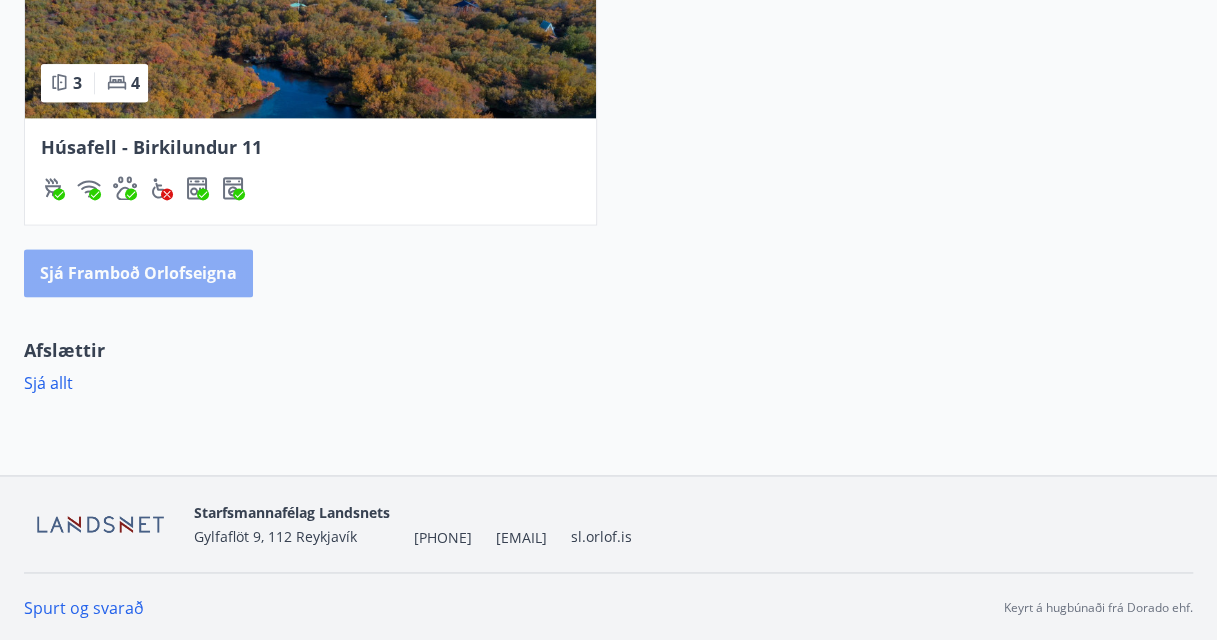 click on "Sjá framboð orlofseigna" at bounding box center (138, 273) 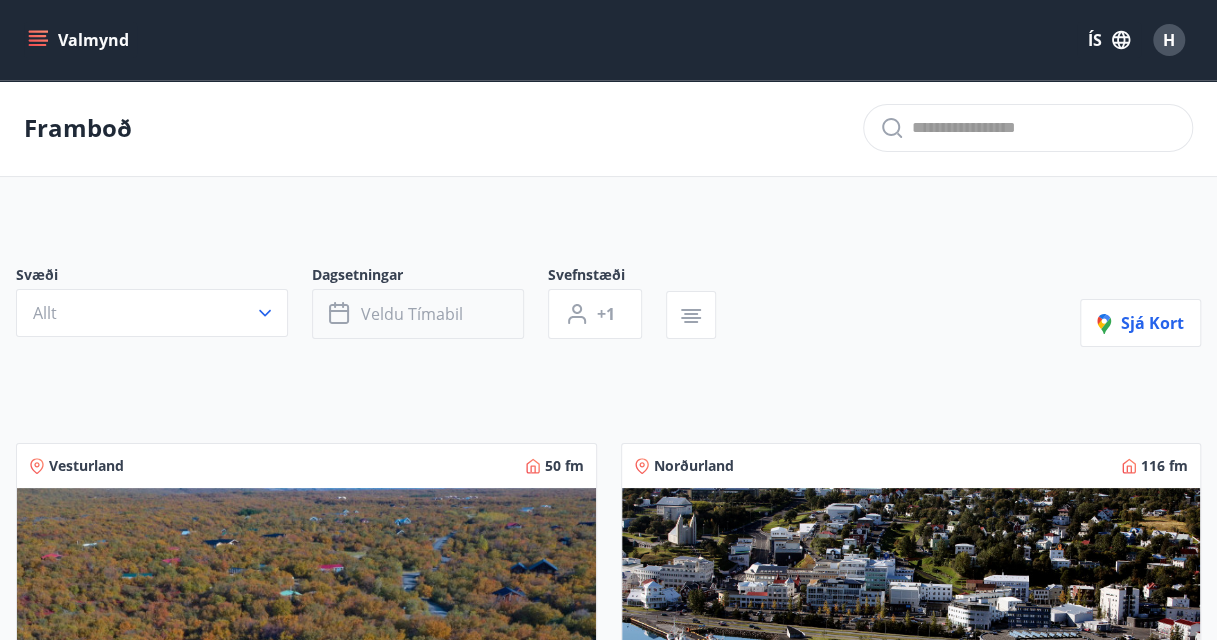 click on "Veldu tímabil" at bounding box center [412, 314] 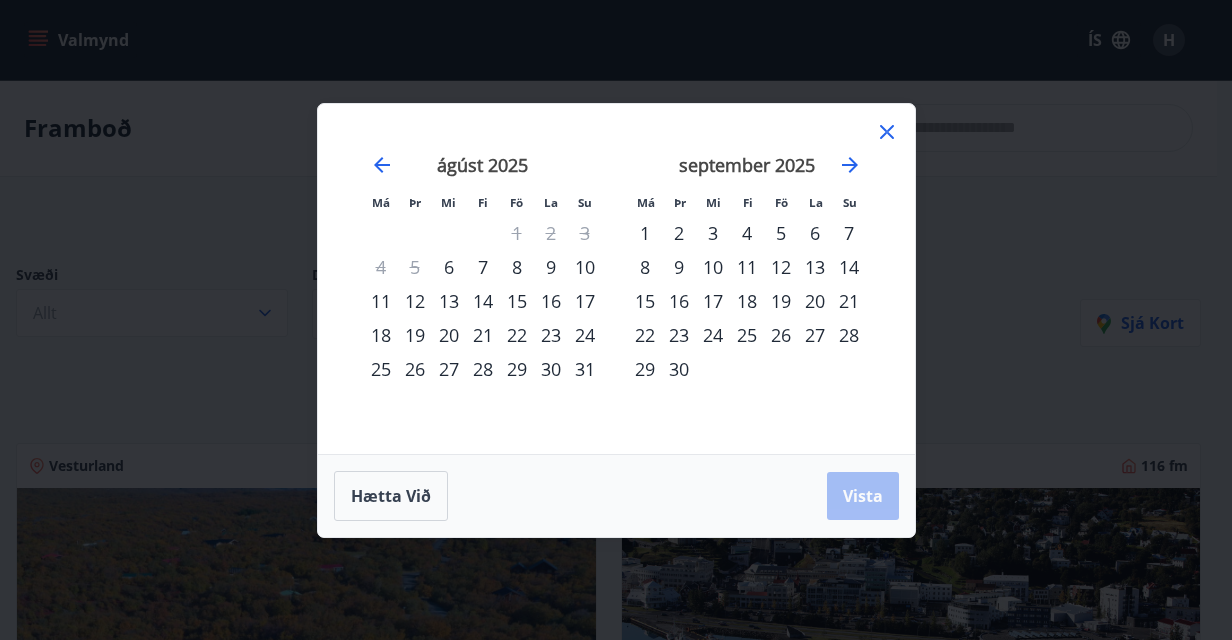 click on "15" at bounding box center [517, 301] 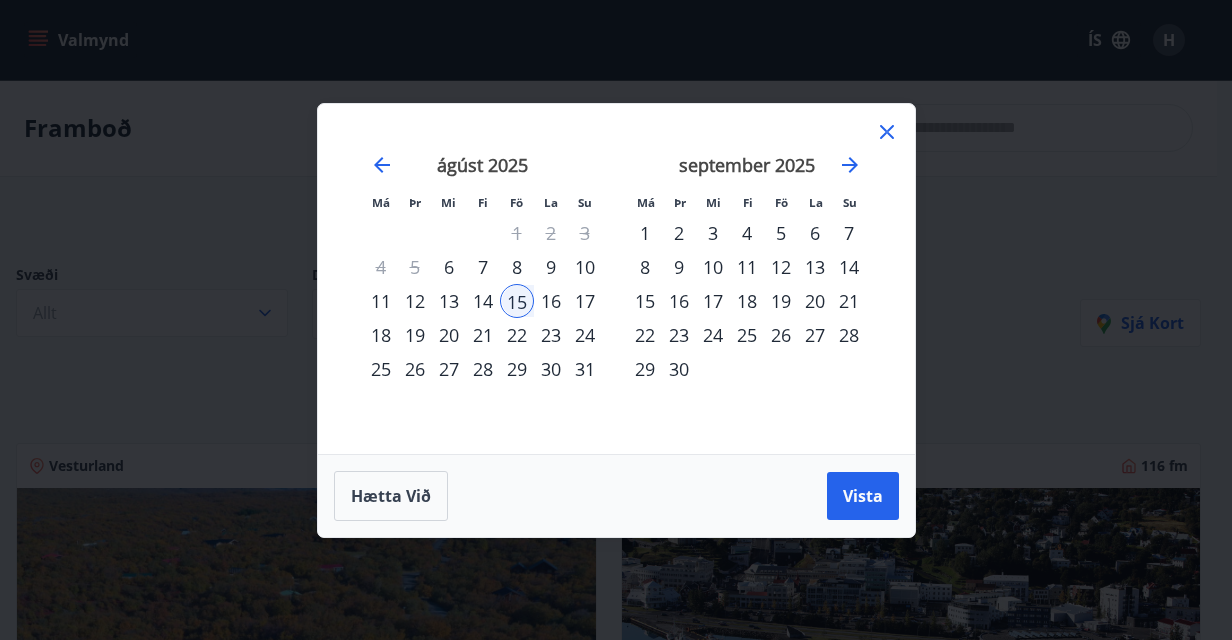 click on "14" at bounding box center [849, 267] 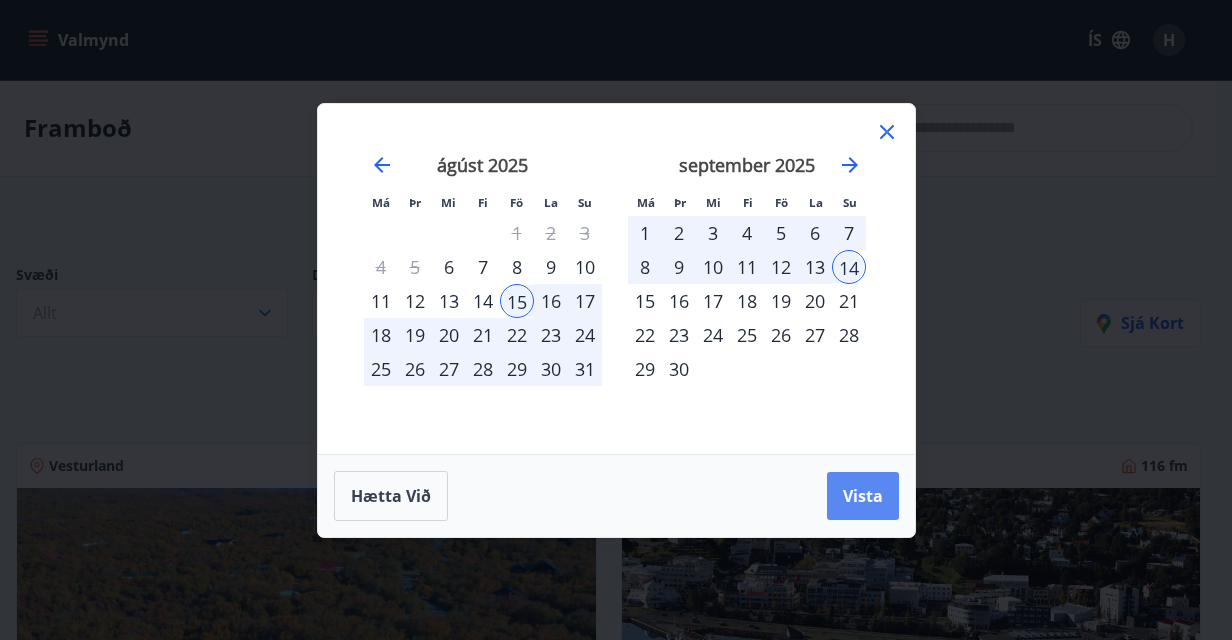 click on "Vista" at bounding box center [863, 496] 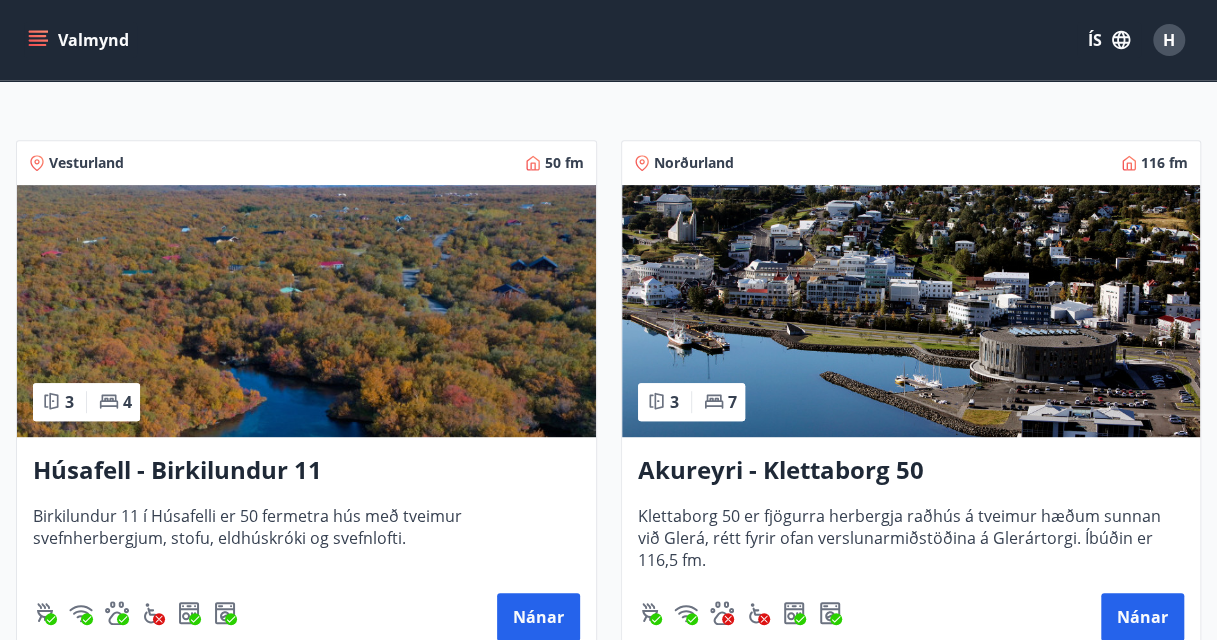 scroll, scrollTop: 0, scrollLeft: 0, axis: both 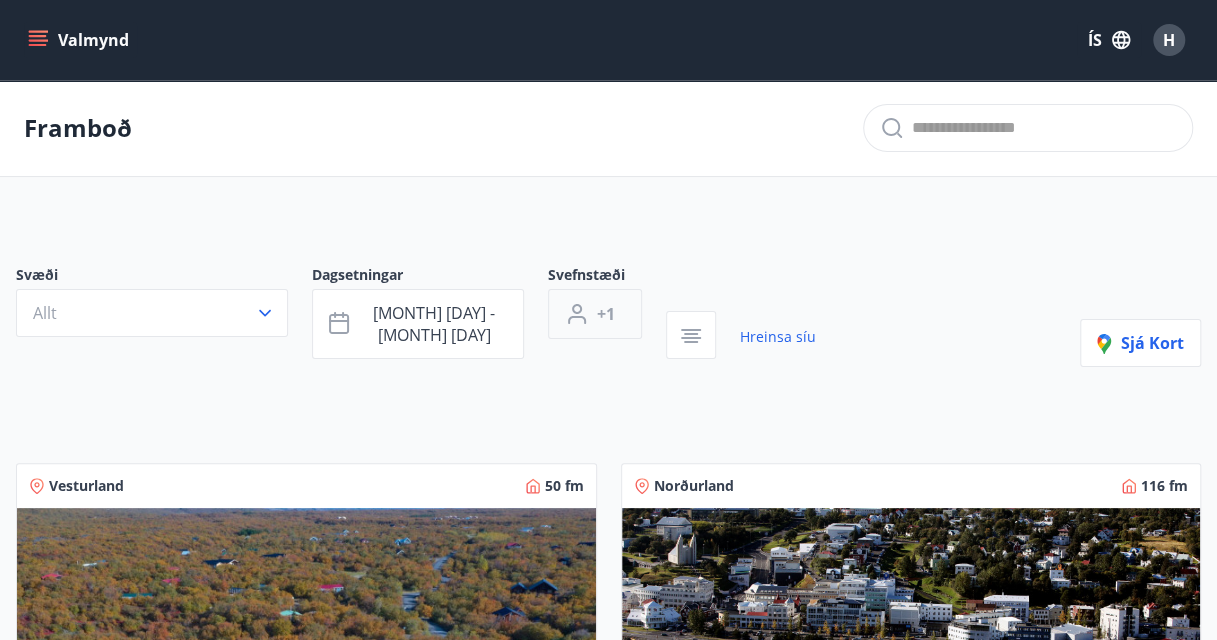 click on "+1" at bounding box center (595, 314) 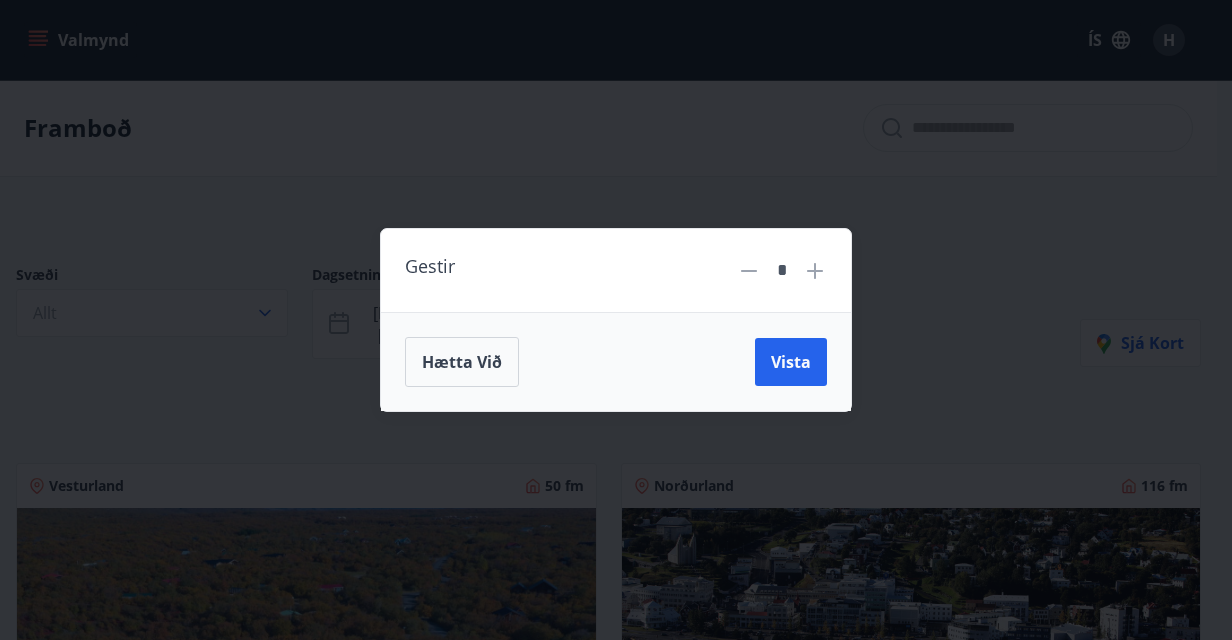 click 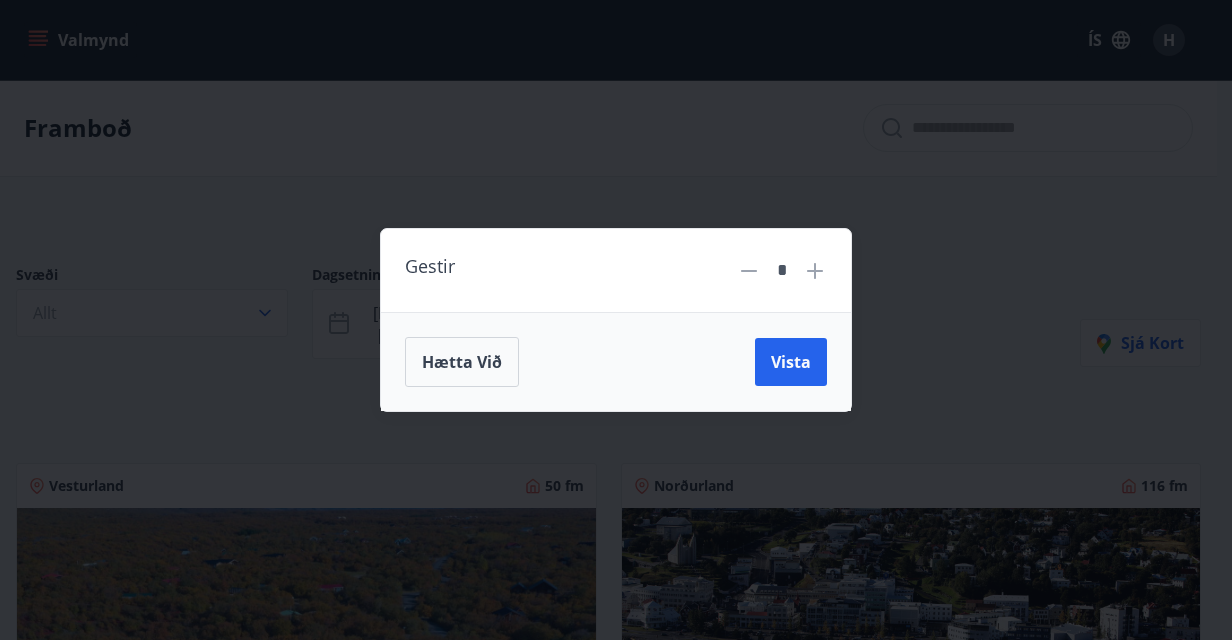 click on "*" at bounding box center [782, 270] 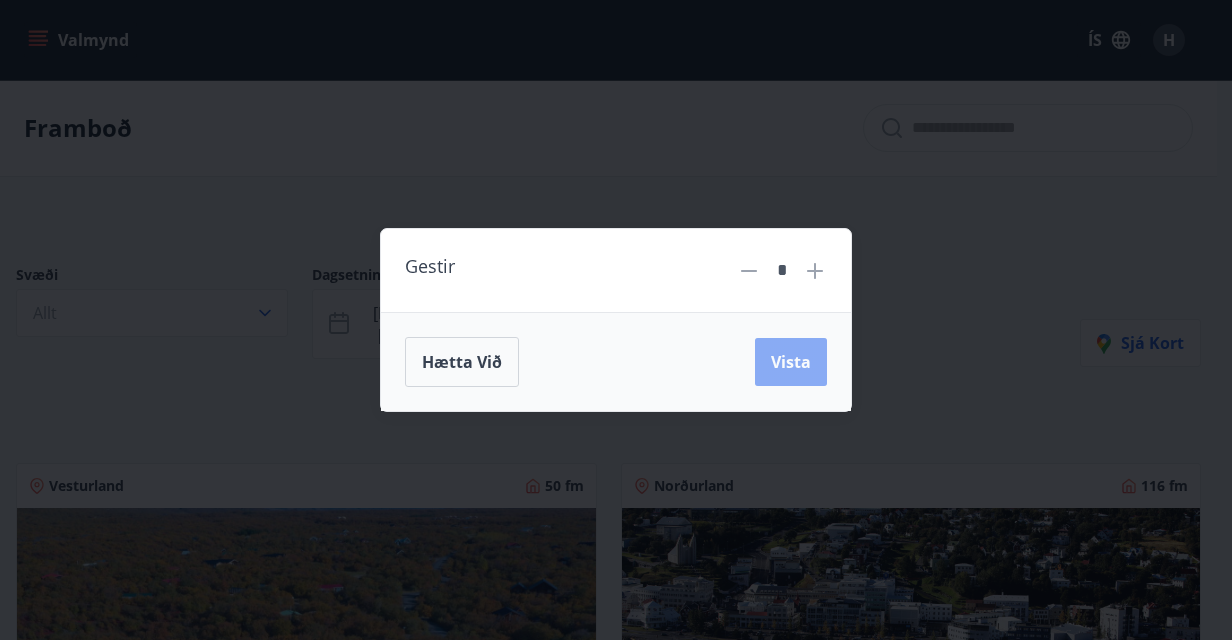 click on "Vista" at bounding box center [791, 362] 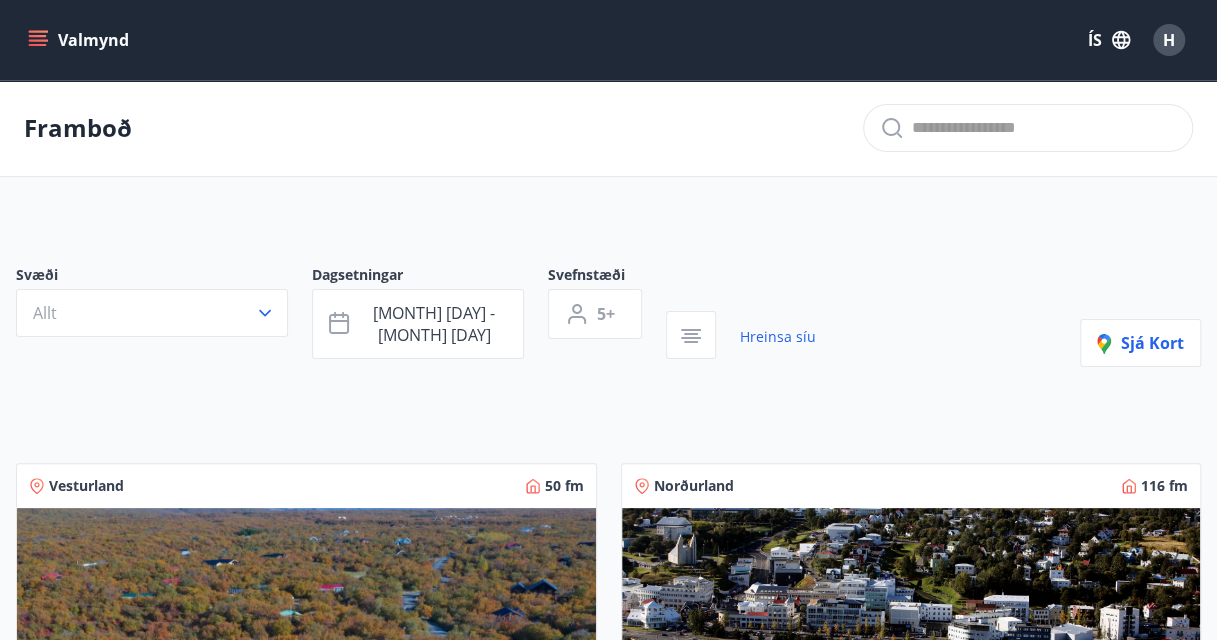 click on "Svæði Allt Dagsetningar [MONTH] [DAY] - [MONTH] [DAY] Svefnstæði 5+ Hreinsa síu Sjá kort" at bounding box center (608, 316) 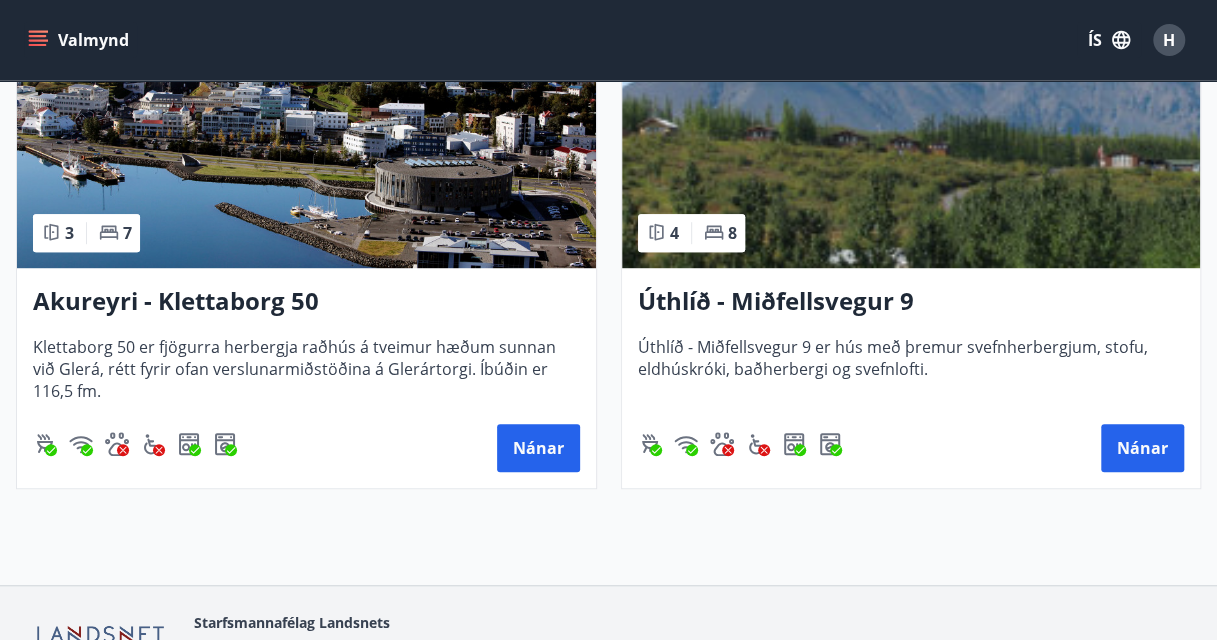 scroll, scrollTop: 500, scrollLeft: 0, axis: vertical 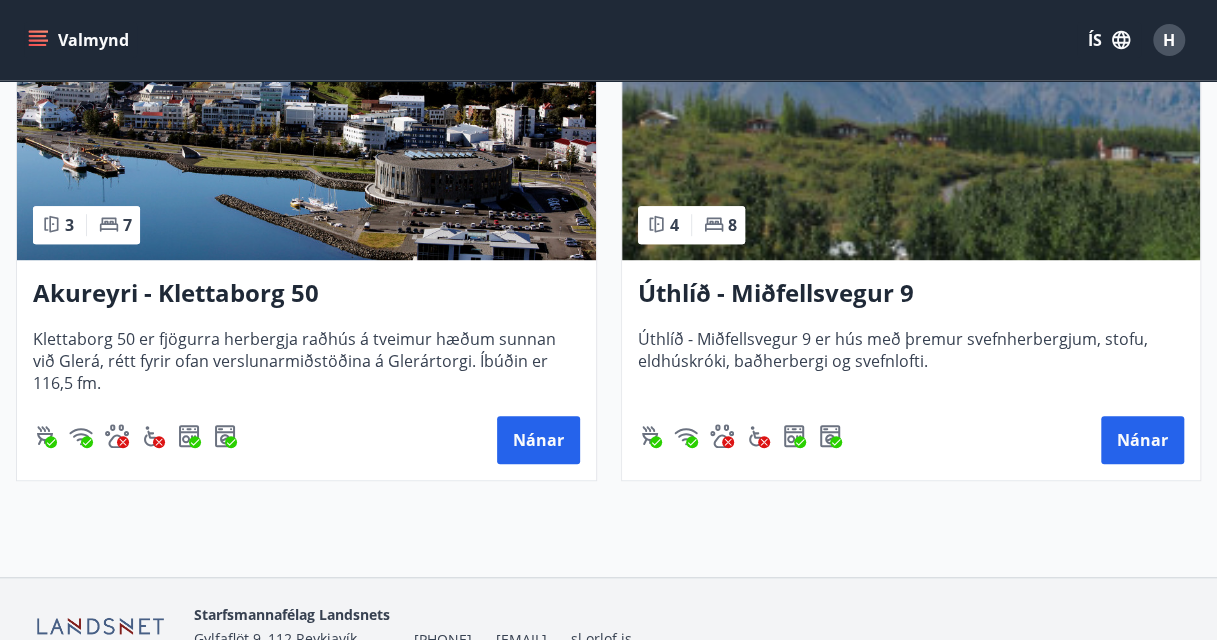 click on "Akureyri - Klettaborg 50" at bounding box center (306, 294) 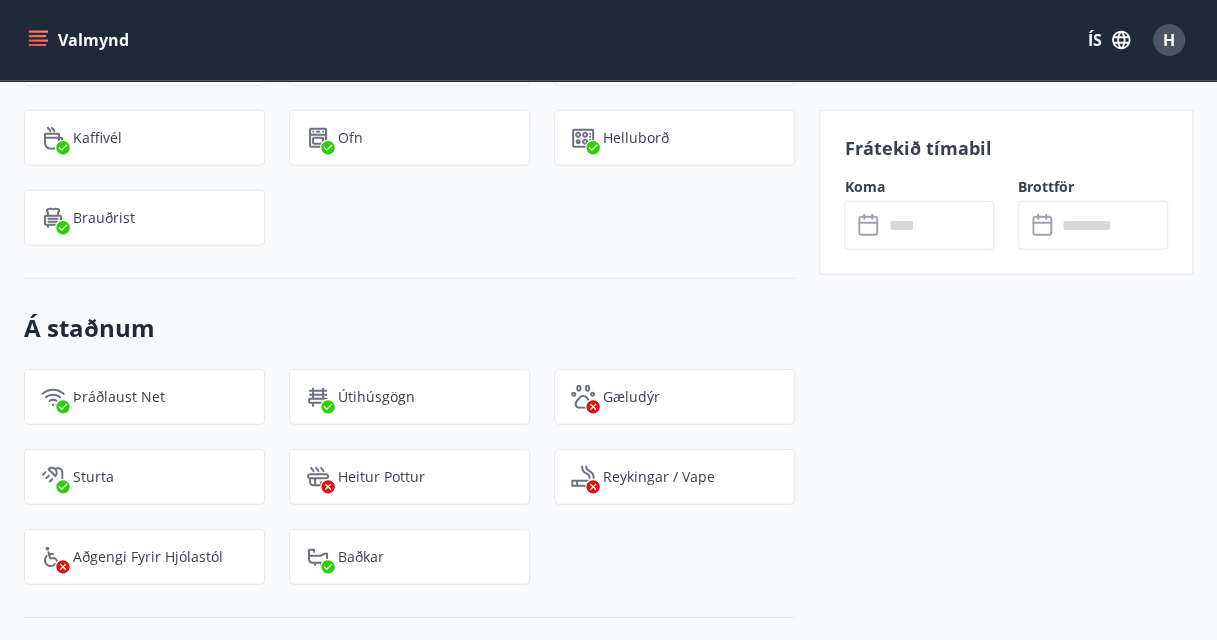 scroll, scrollTop: 2394, scrollLeft: 0, axis: vertical 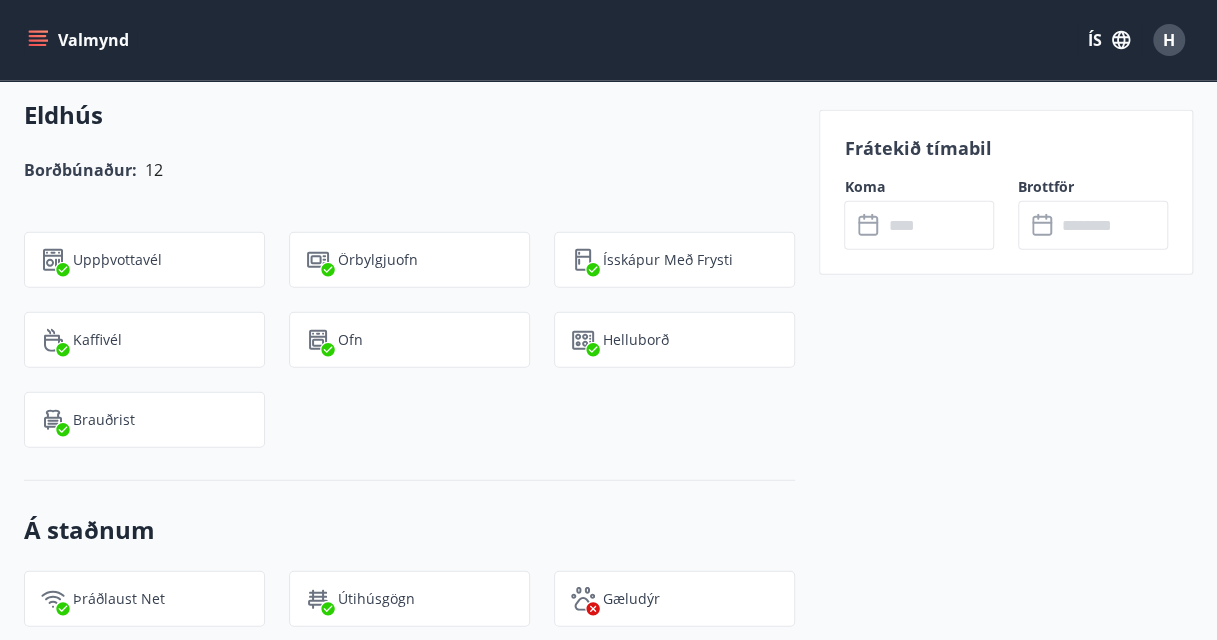 click at bounding box center (938, 225) 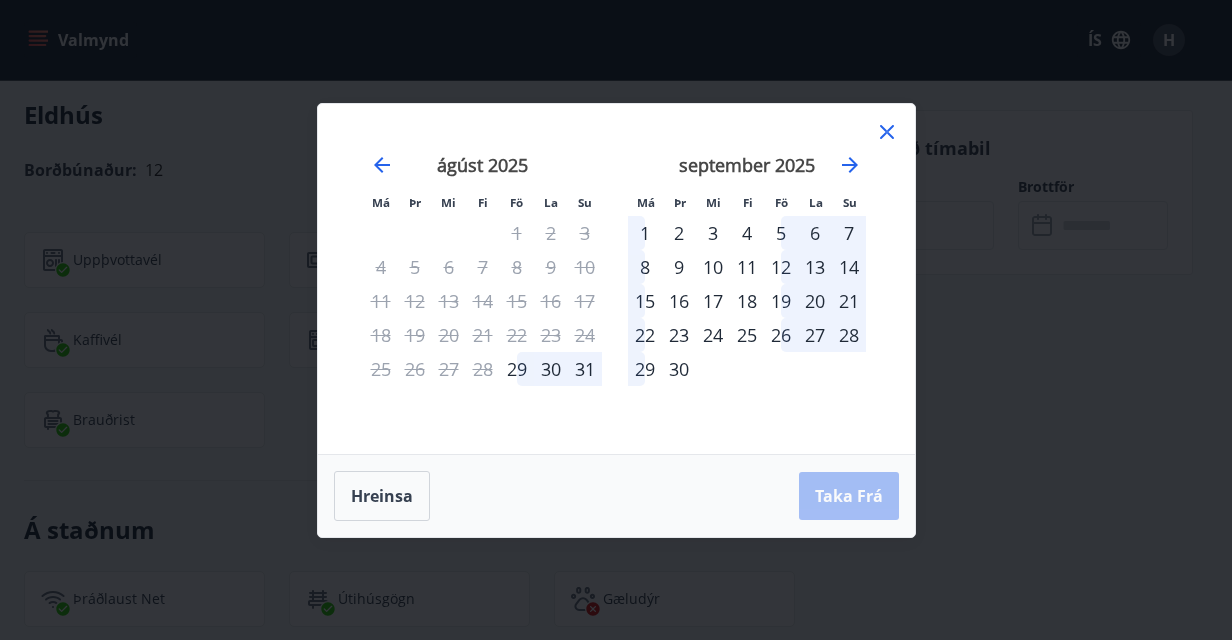 click 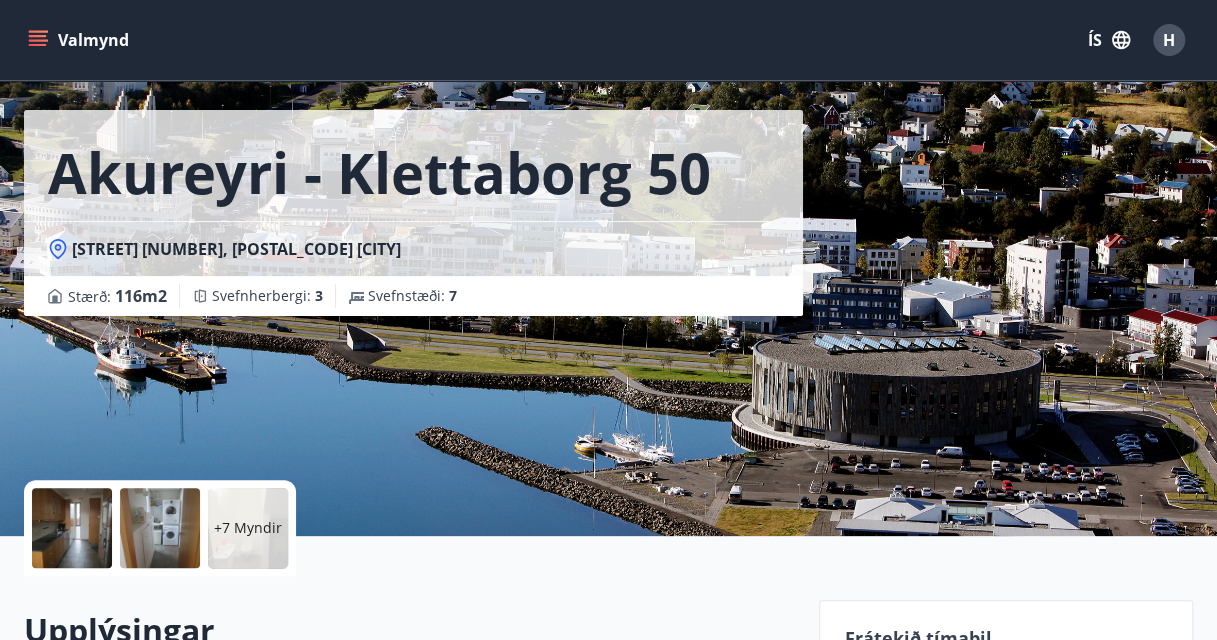 scroll, scrollTop: 0, scrollLeft: 0, axis: both 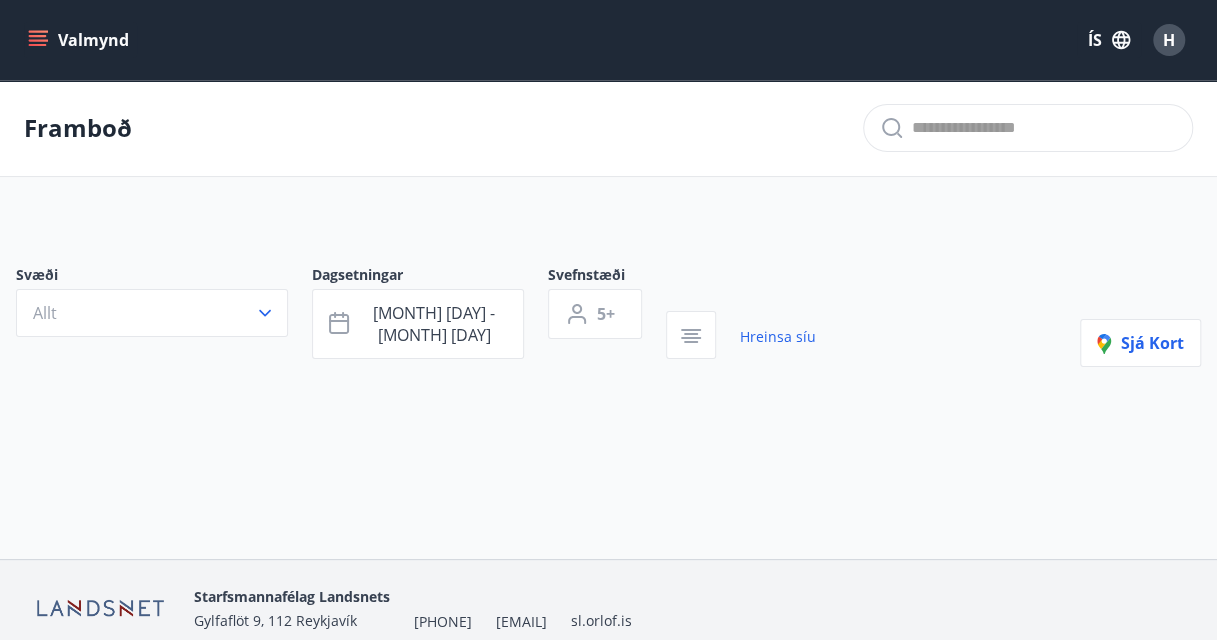 type on "*" 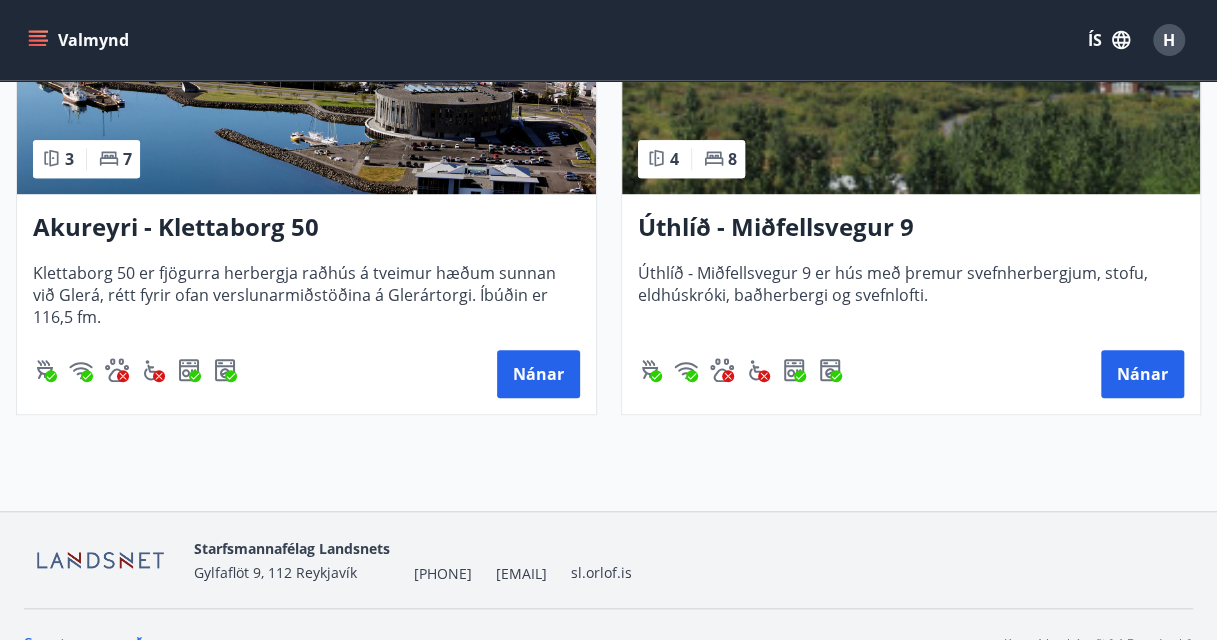 scroll, scrollTop: 283, scrollLeft: 0, axis: vertical 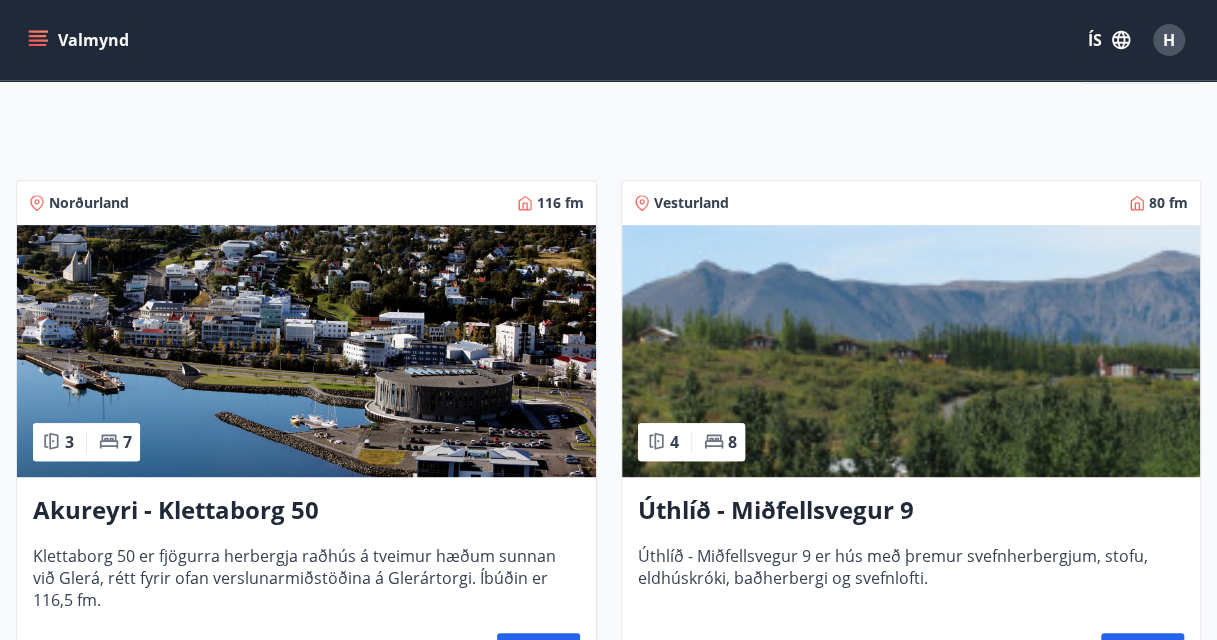 click on "[STREET] [NUMBER] fm [NUMBER] [STREET] - [STREET] [NUMBER] [STREET] - [STREET] [NUMBER] er hús með þremur svefnherbergjum, stofu, eldhúskróki, baðherbergi og svefnlofti. Nánar" at bounding box center [899, 427] 